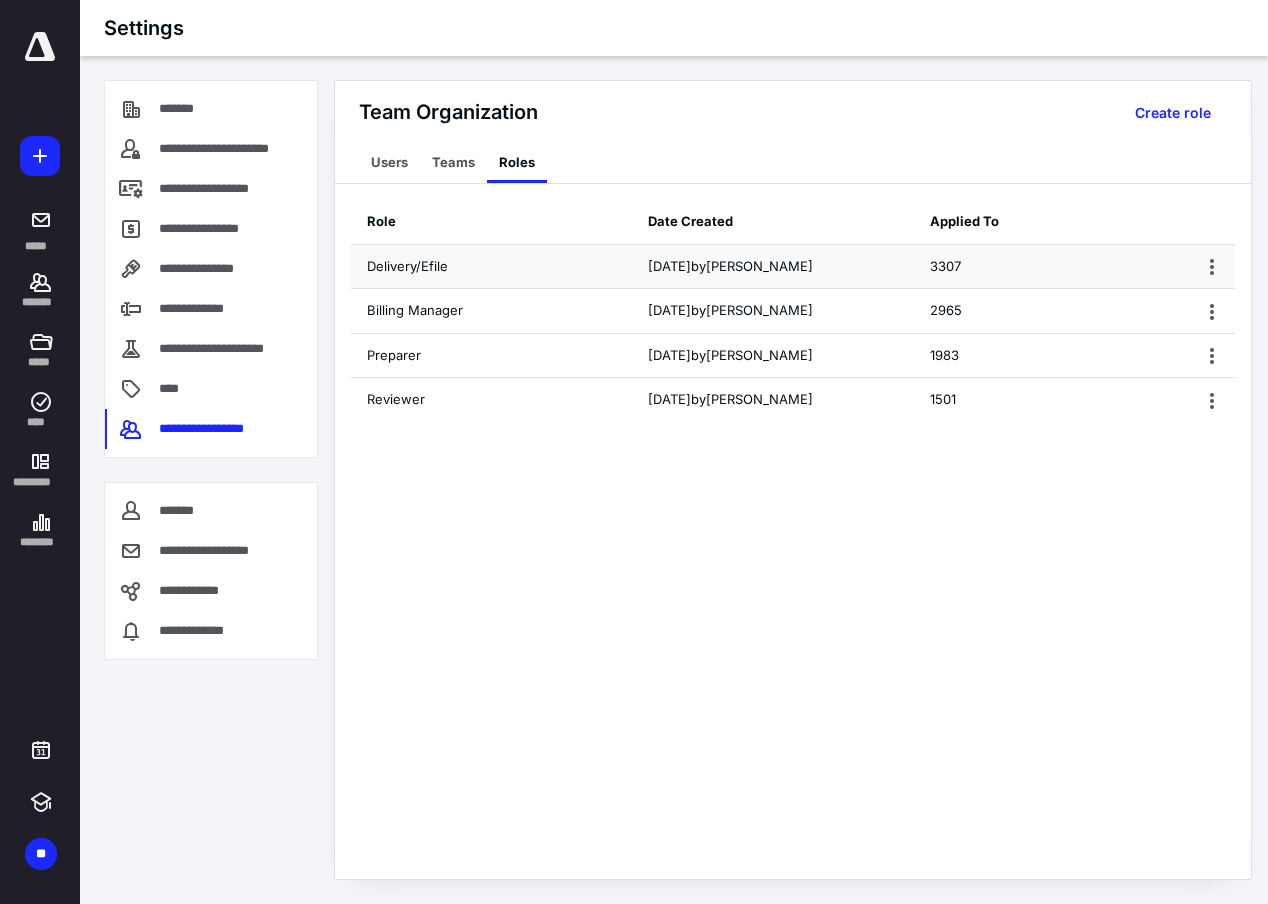 scroll, scrollTop: 0, scrollLeft: 0, axis: both 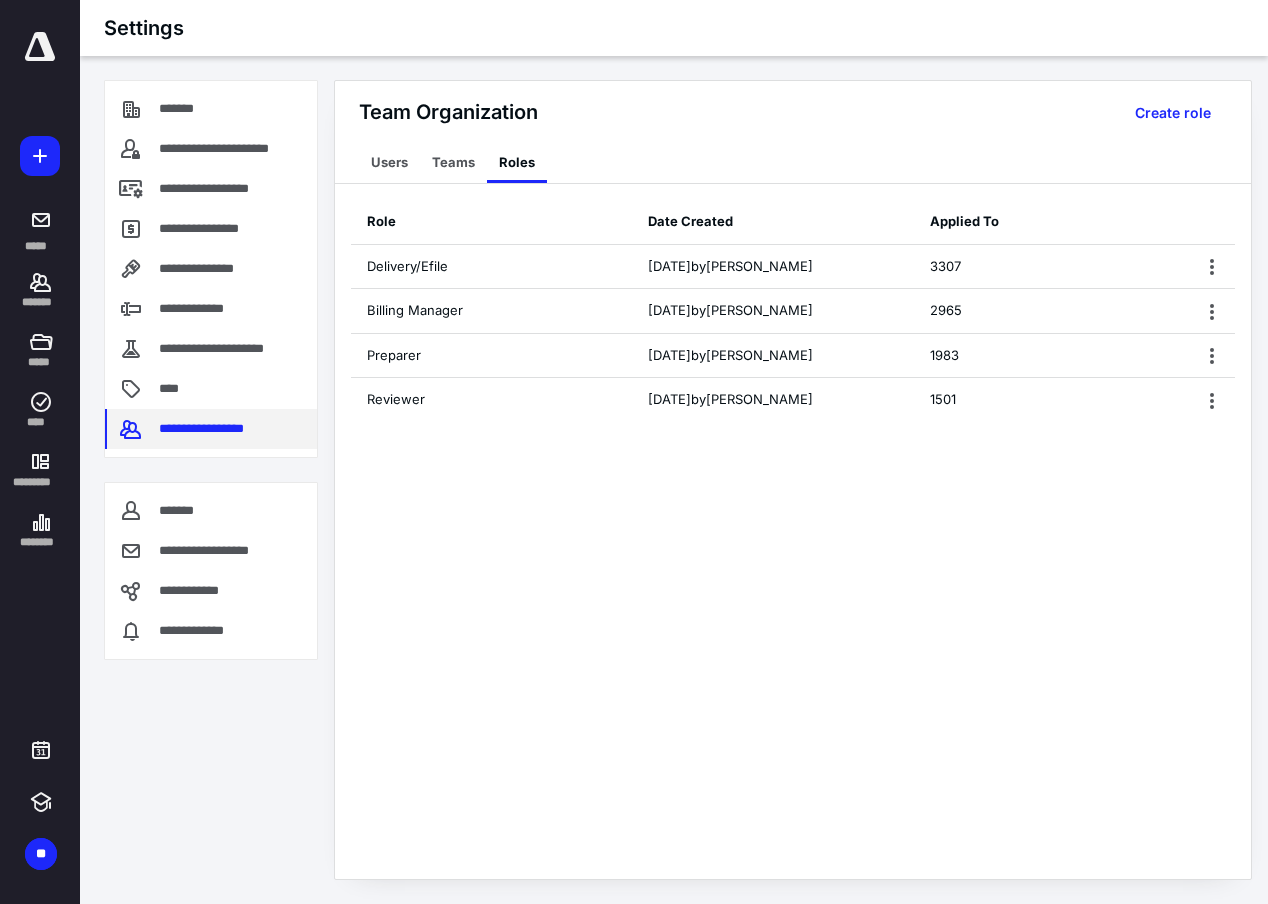 click on "**********" at bounding box center [217, 429] 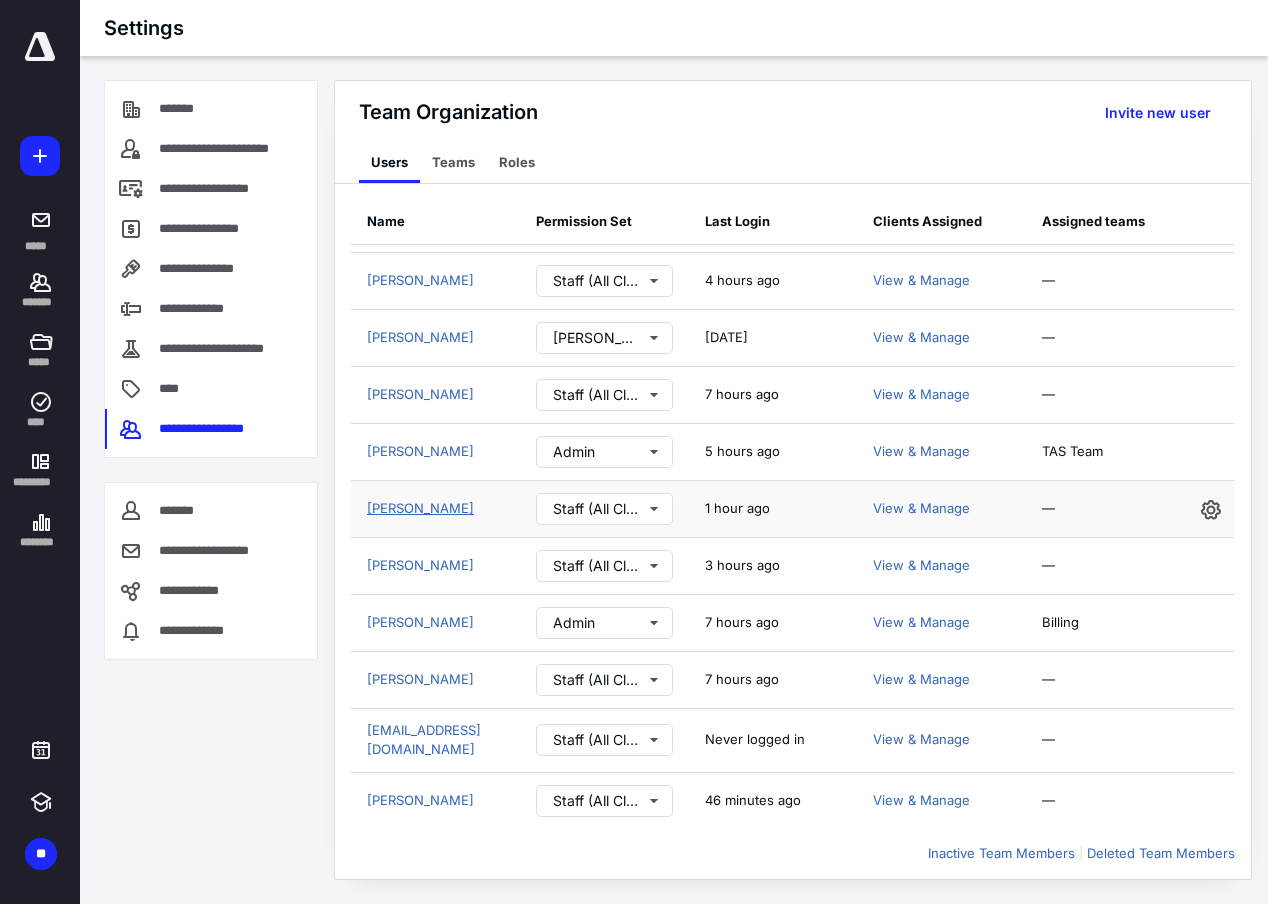 scroll, scrollTop: 2145, scrollLeft: 0, axis: vertical 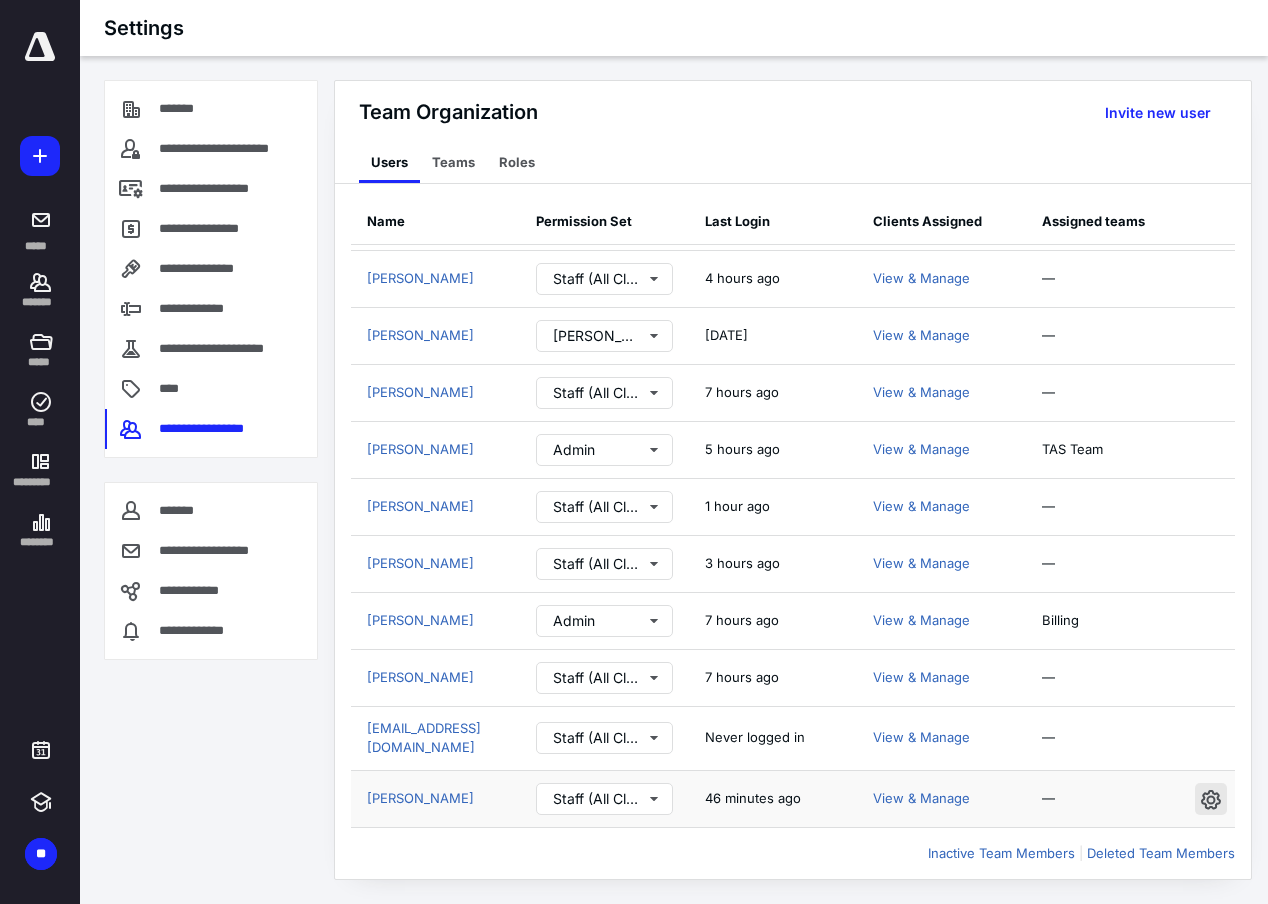 click at bounding box center (1211, 799) 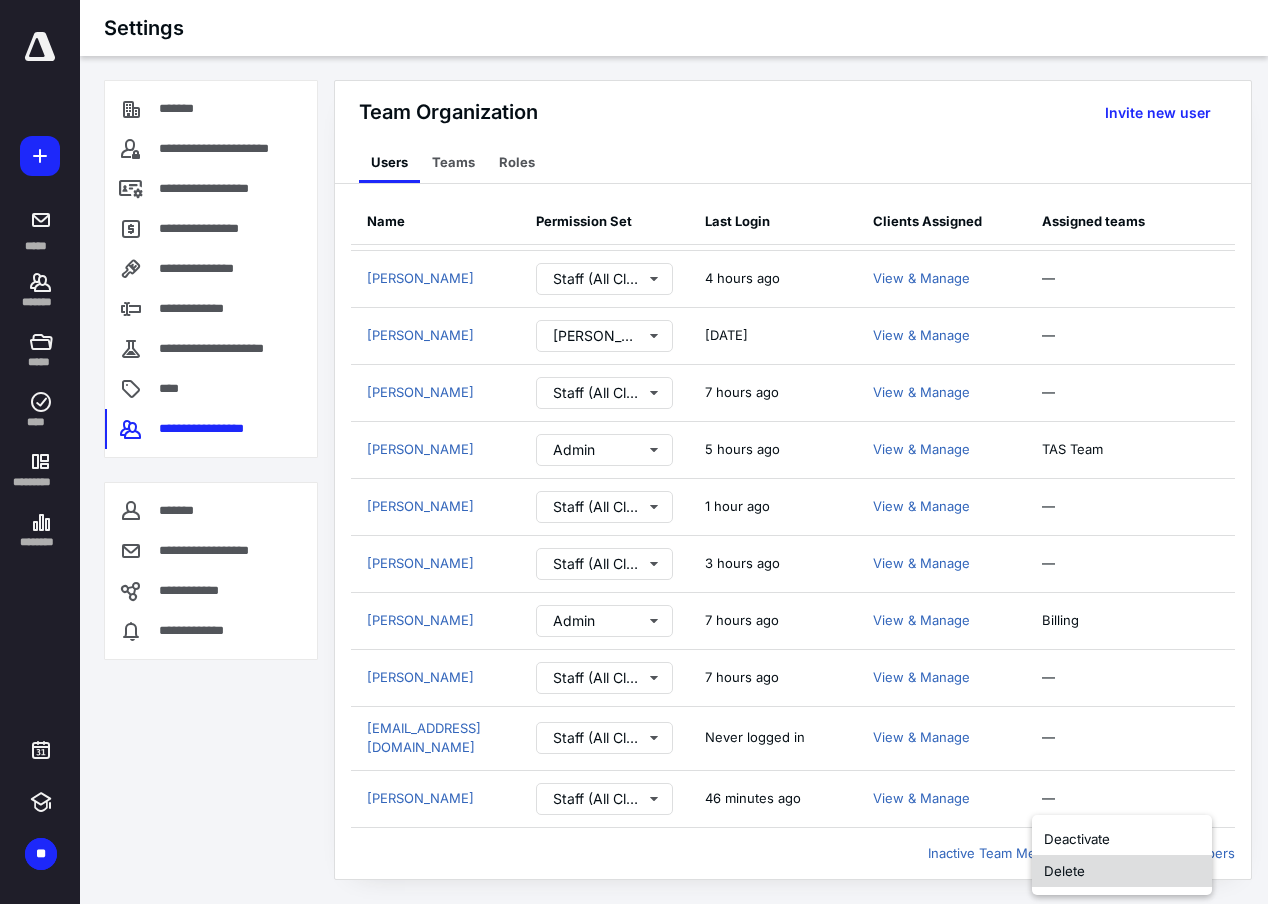 click on "Delete" at bounding box center (1122, 871) 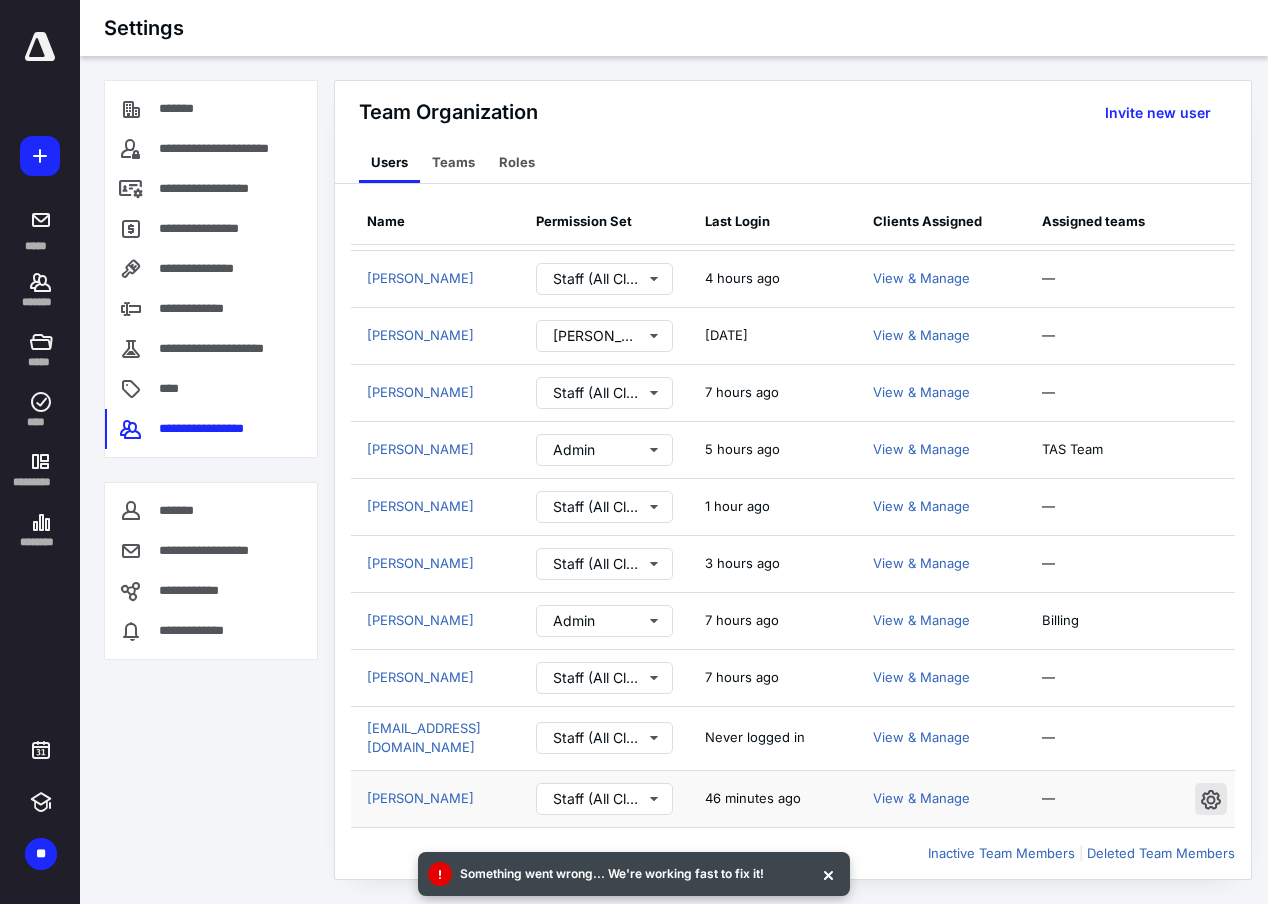 click at bounding box center (1211, 799) 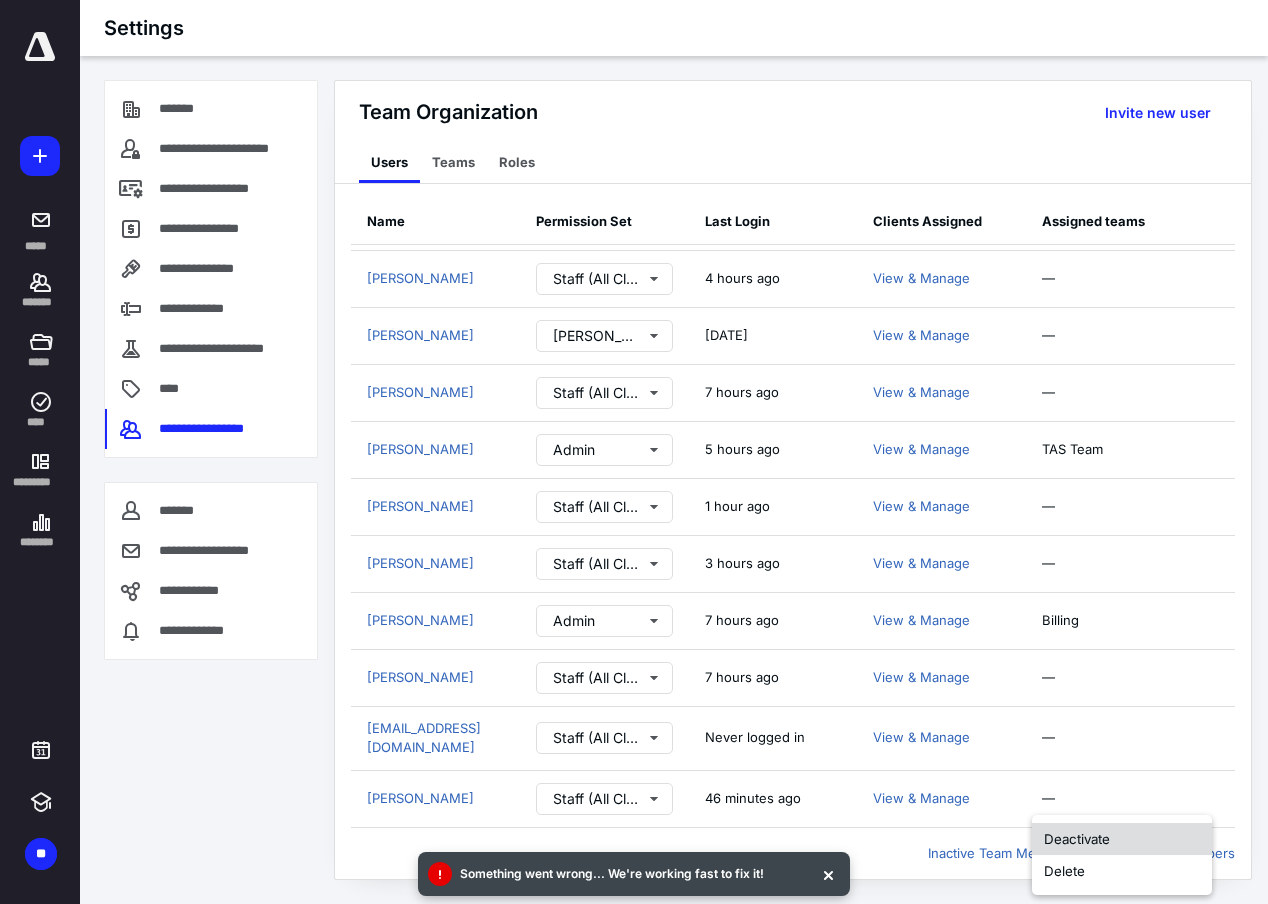 click on "Deactivate" at bounding box center (1122, 839) 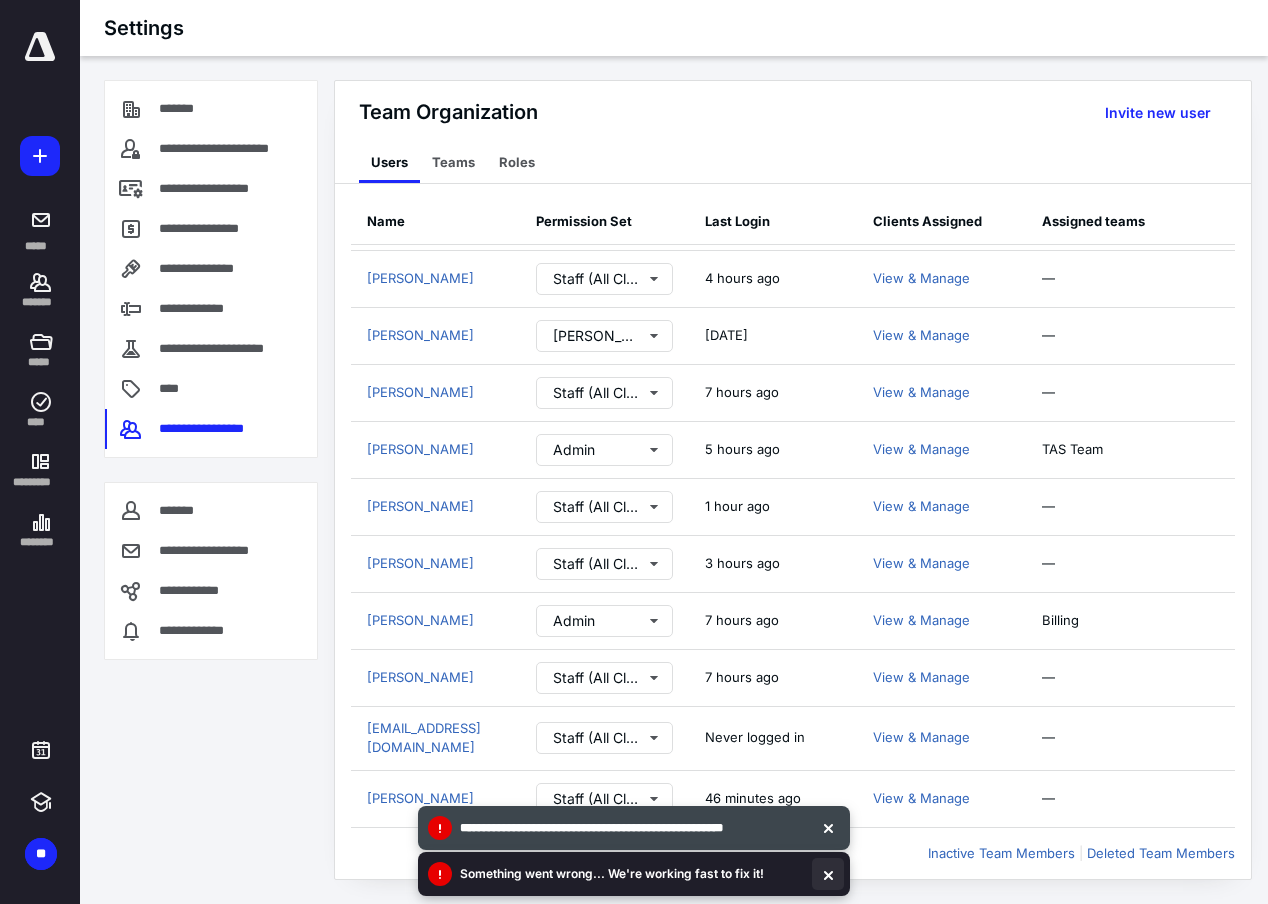 click at bounding box center [828, 874] 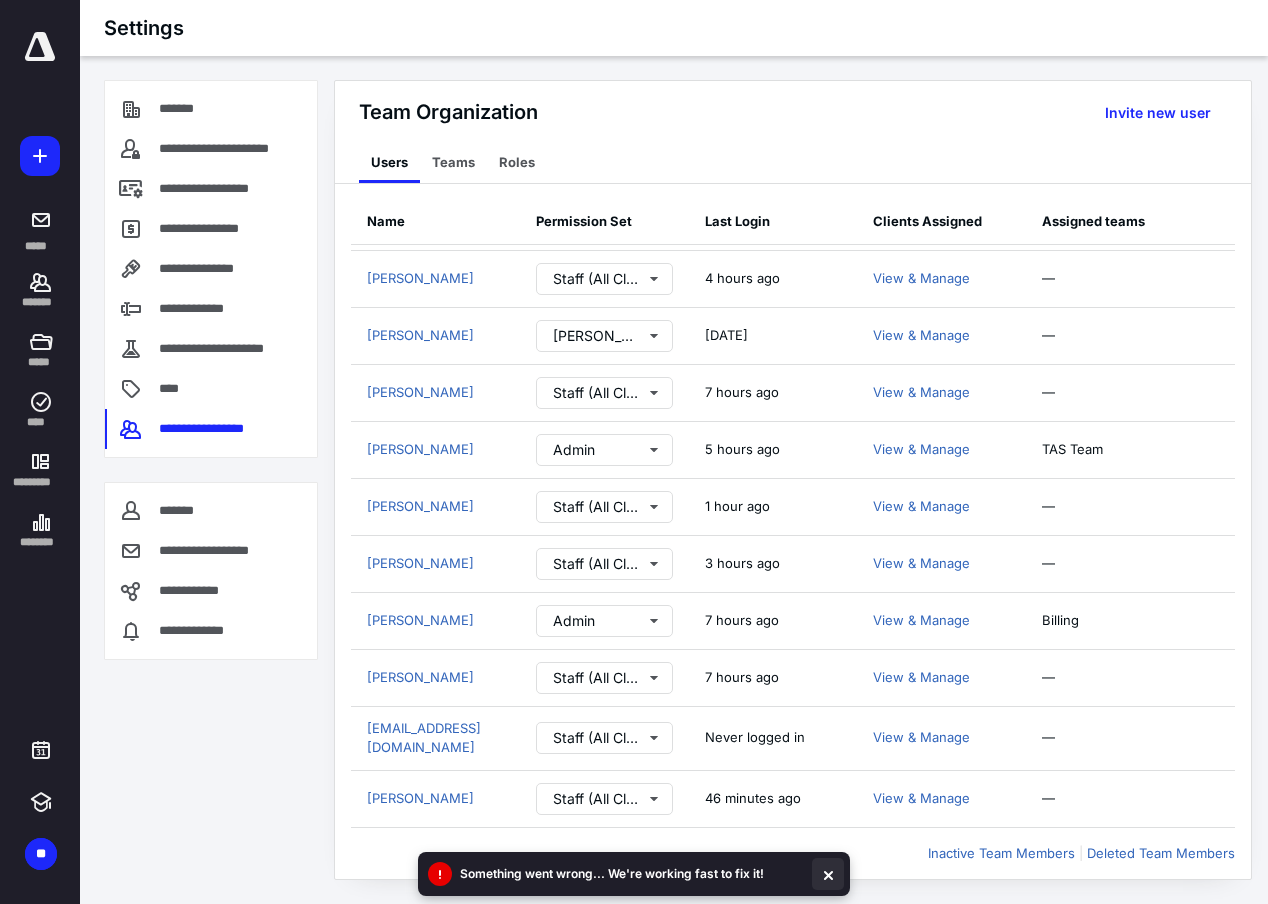 click at bounding box center (828, 874) 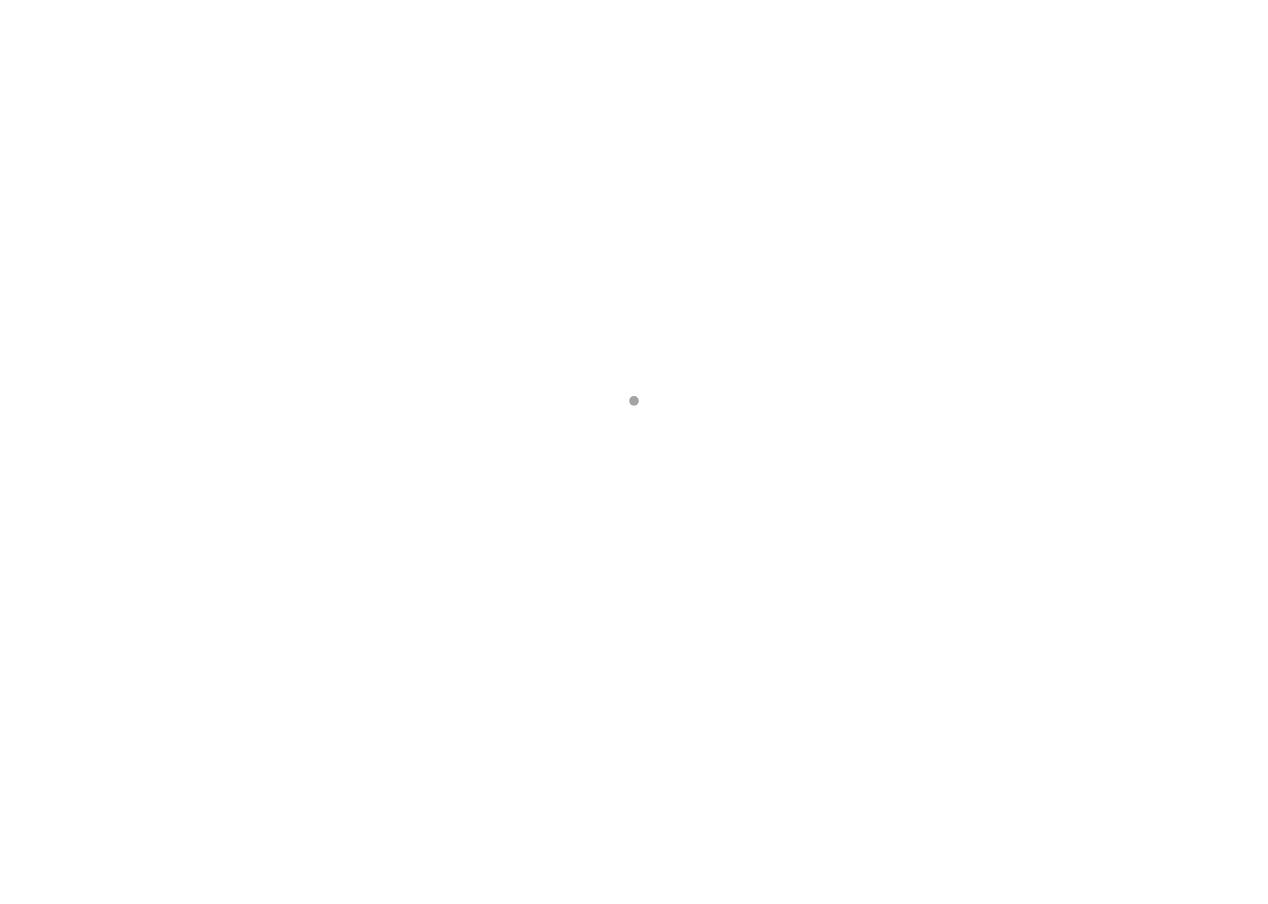 scroll, scrollTop: 0, scrollLeft: 0, axis: both 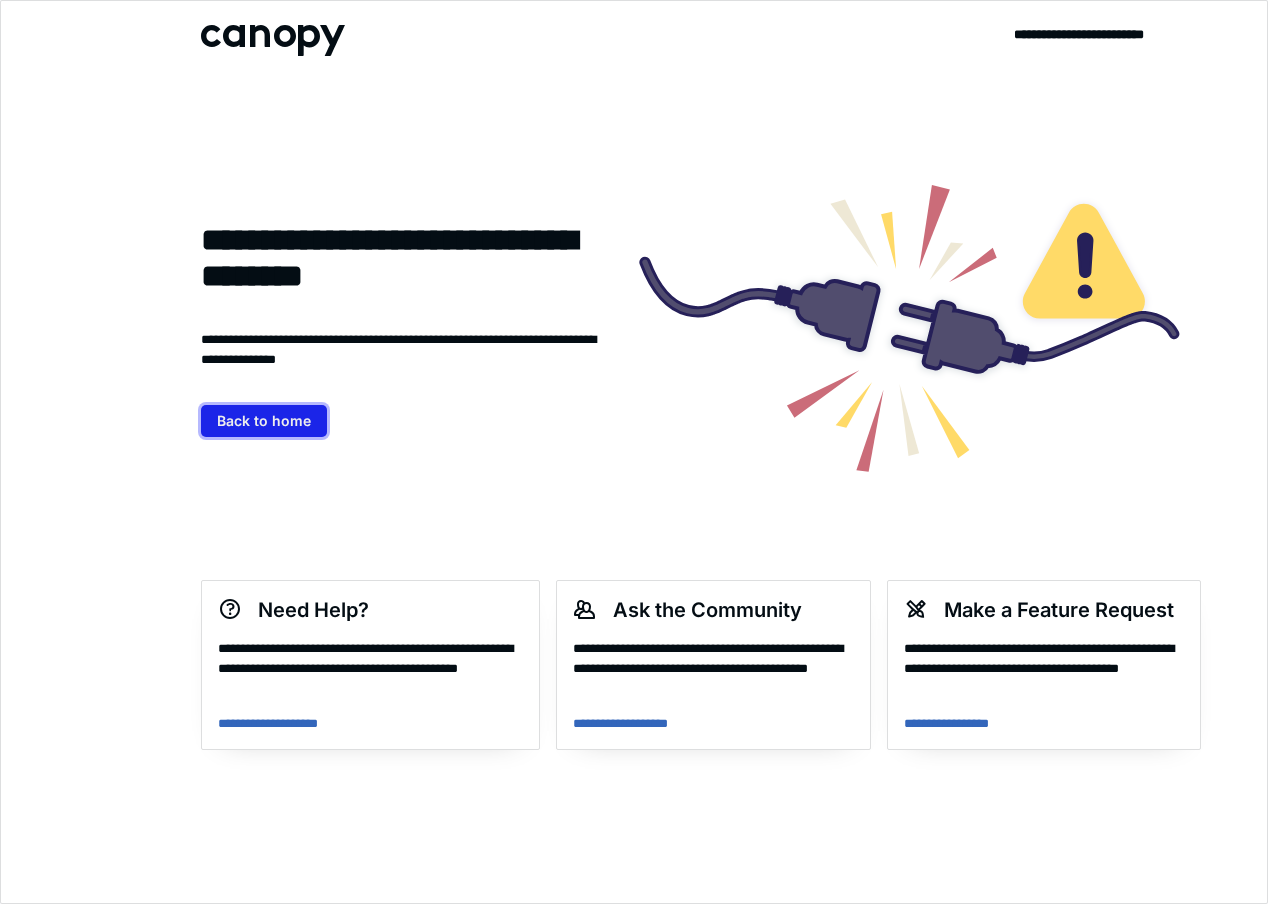 click on "Back to home" at bounding box center [264, 421] 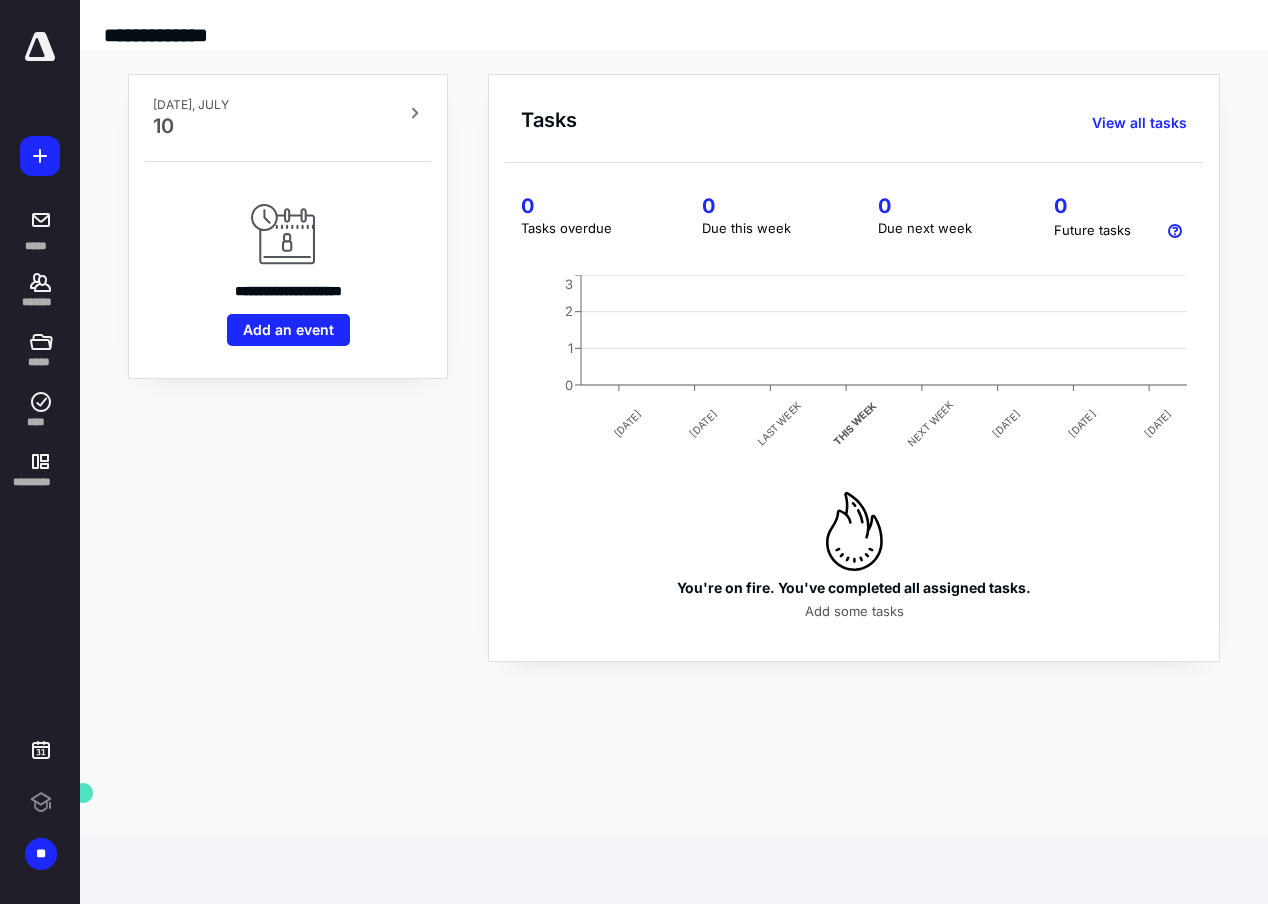 scroll, scrollTop: 0, scrollLeft: 0, axis: both 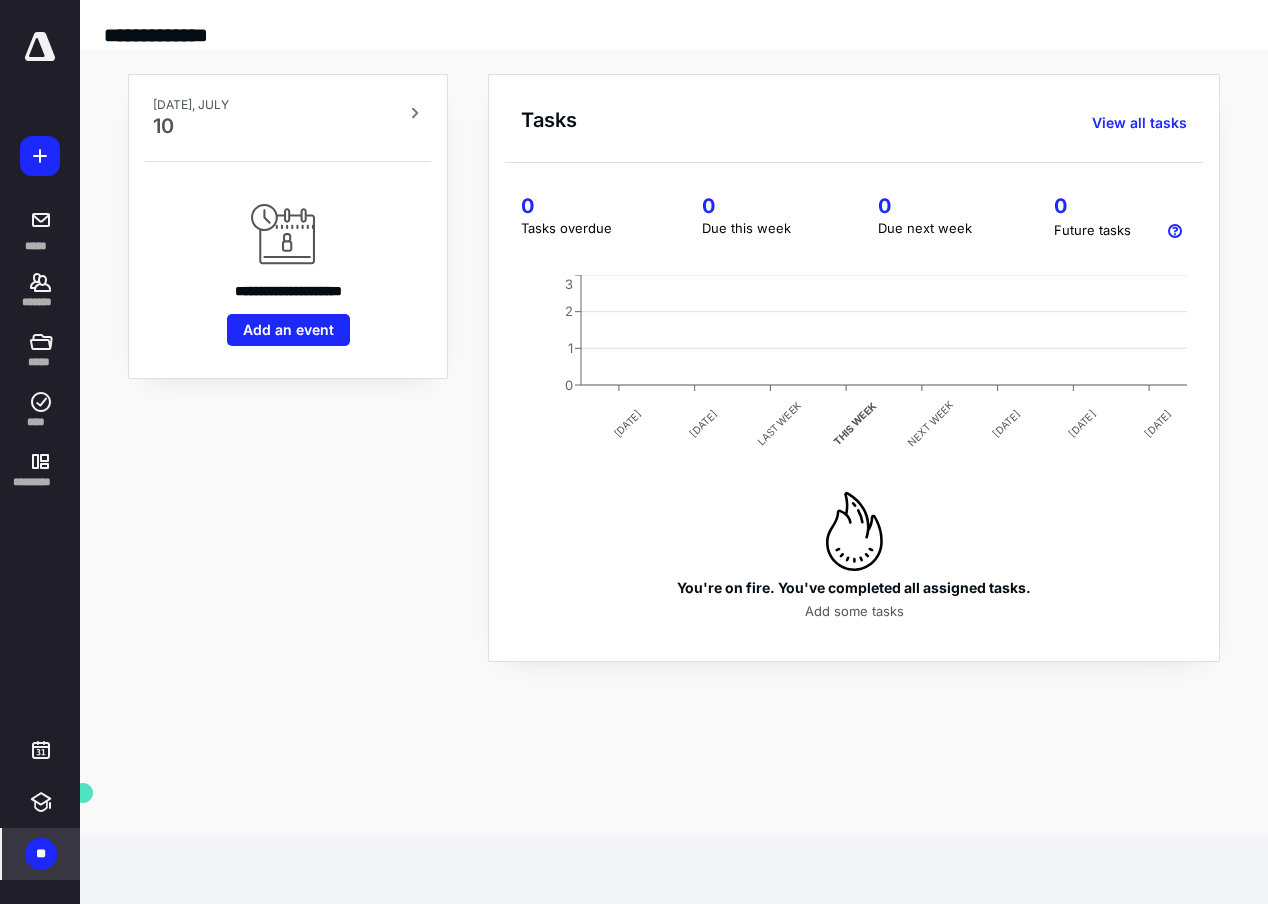 click on "**" at bounding box center [41, 854] 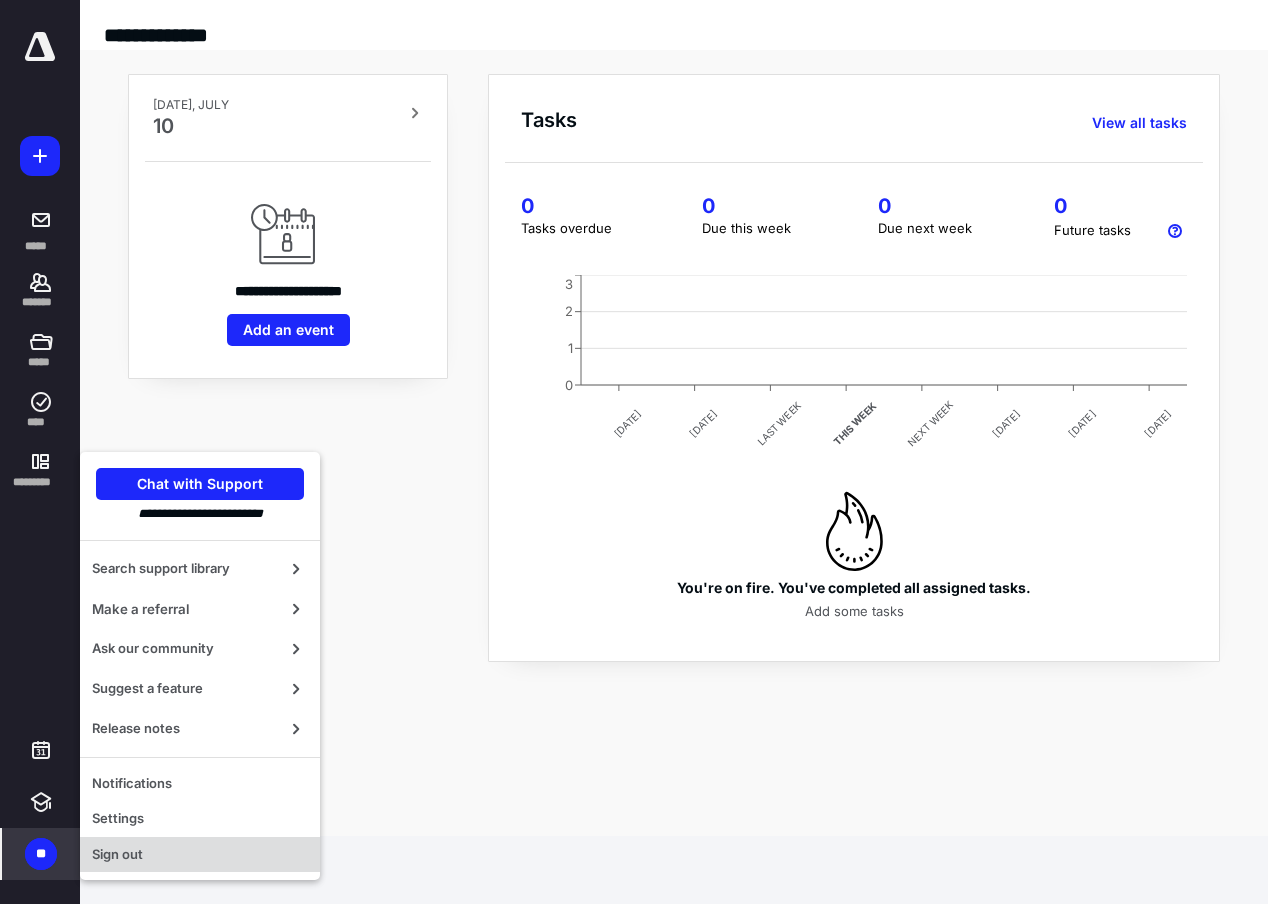 click on "Sign out" at bounding box center [200, 855] 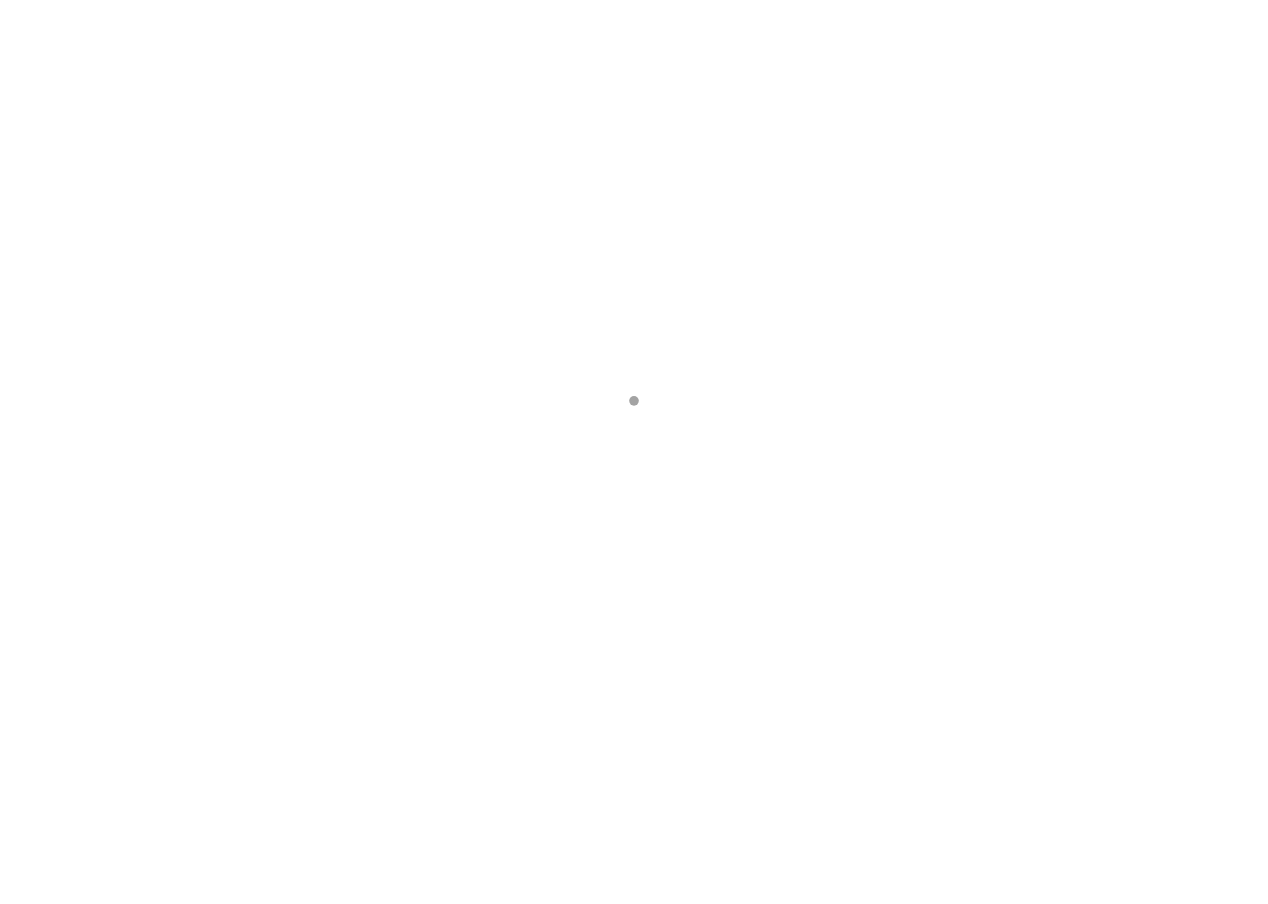scroll, scrollTop: 0, scrollLeft: 0, axis: both 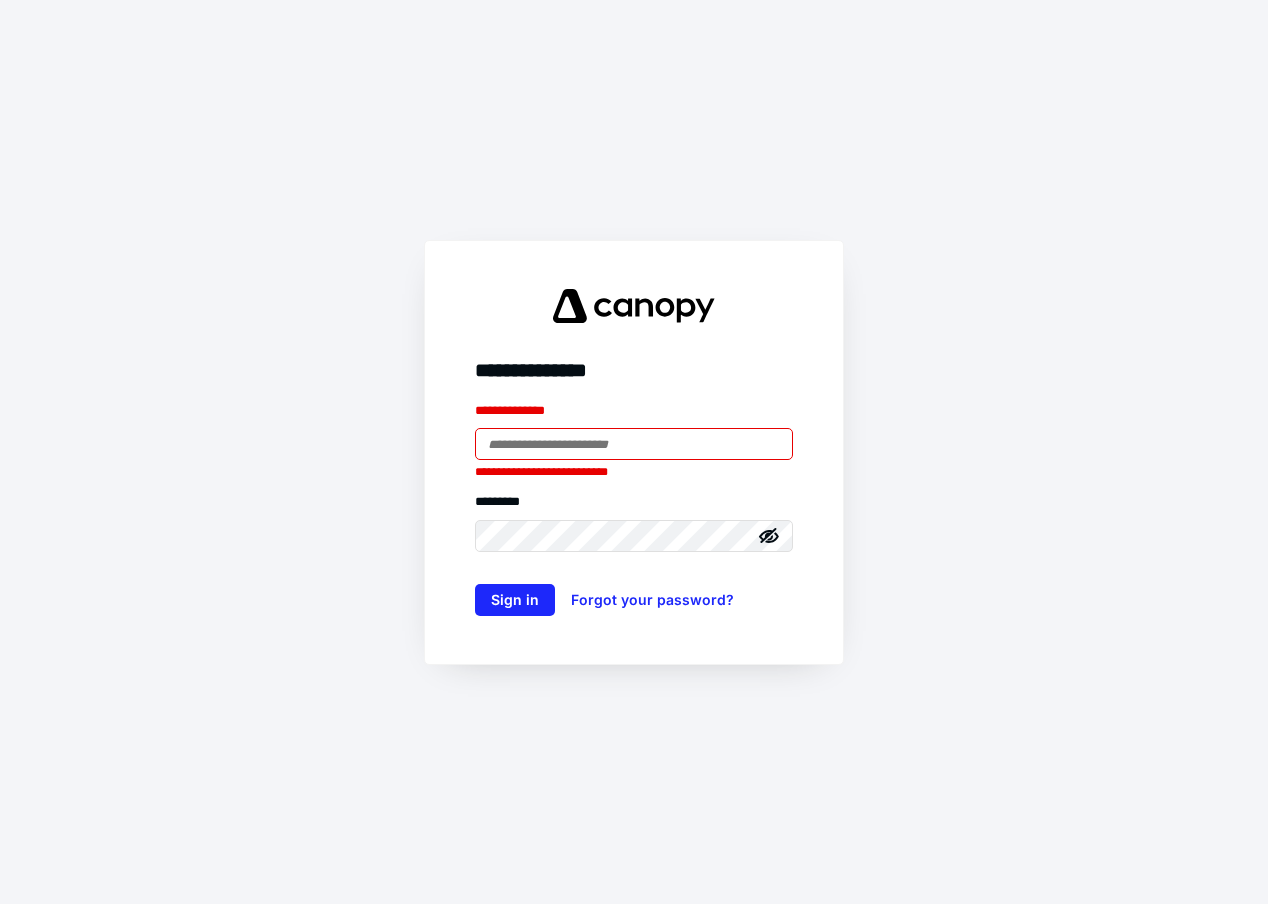 type on "**********" 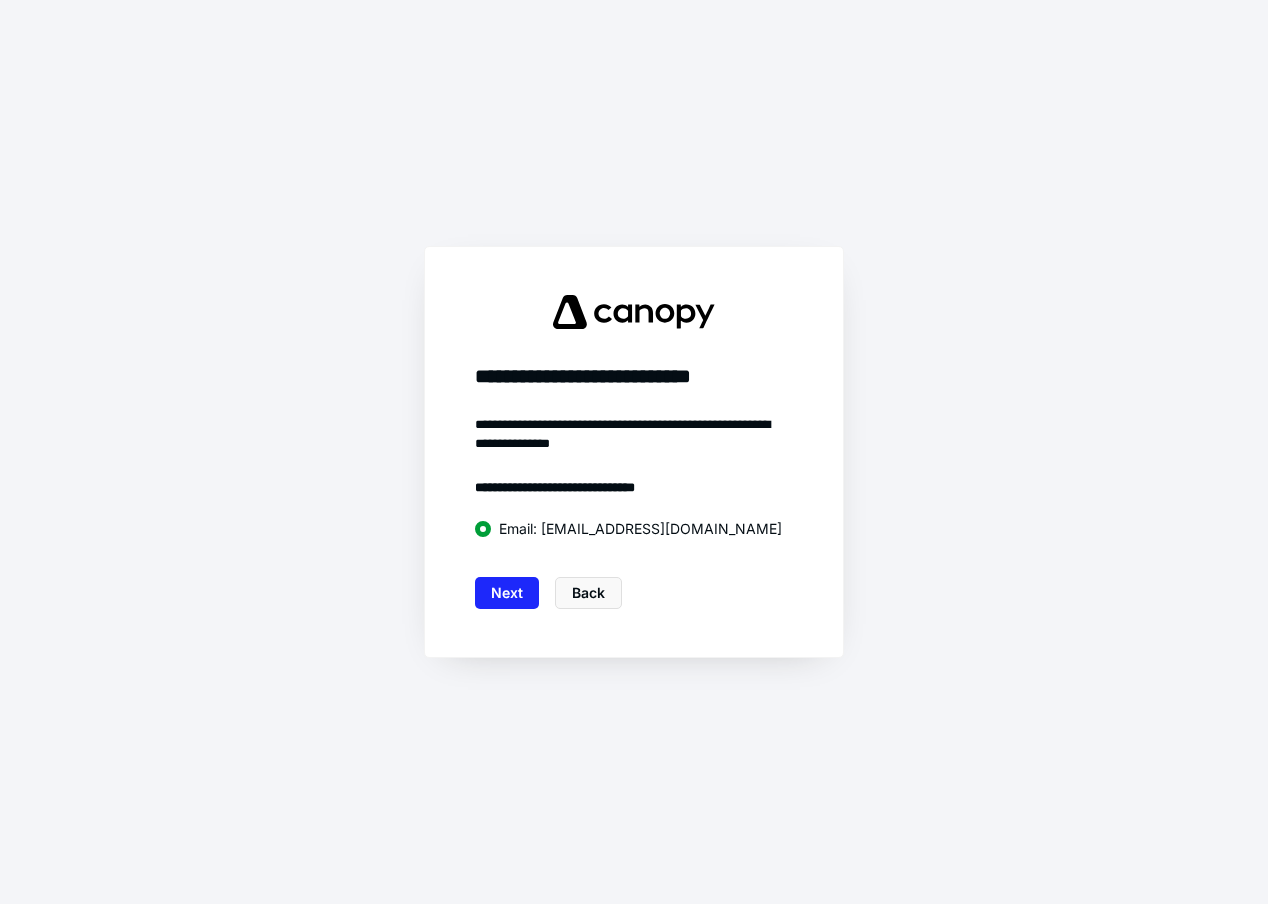 click on "Next" at bounding box center (507, 593) 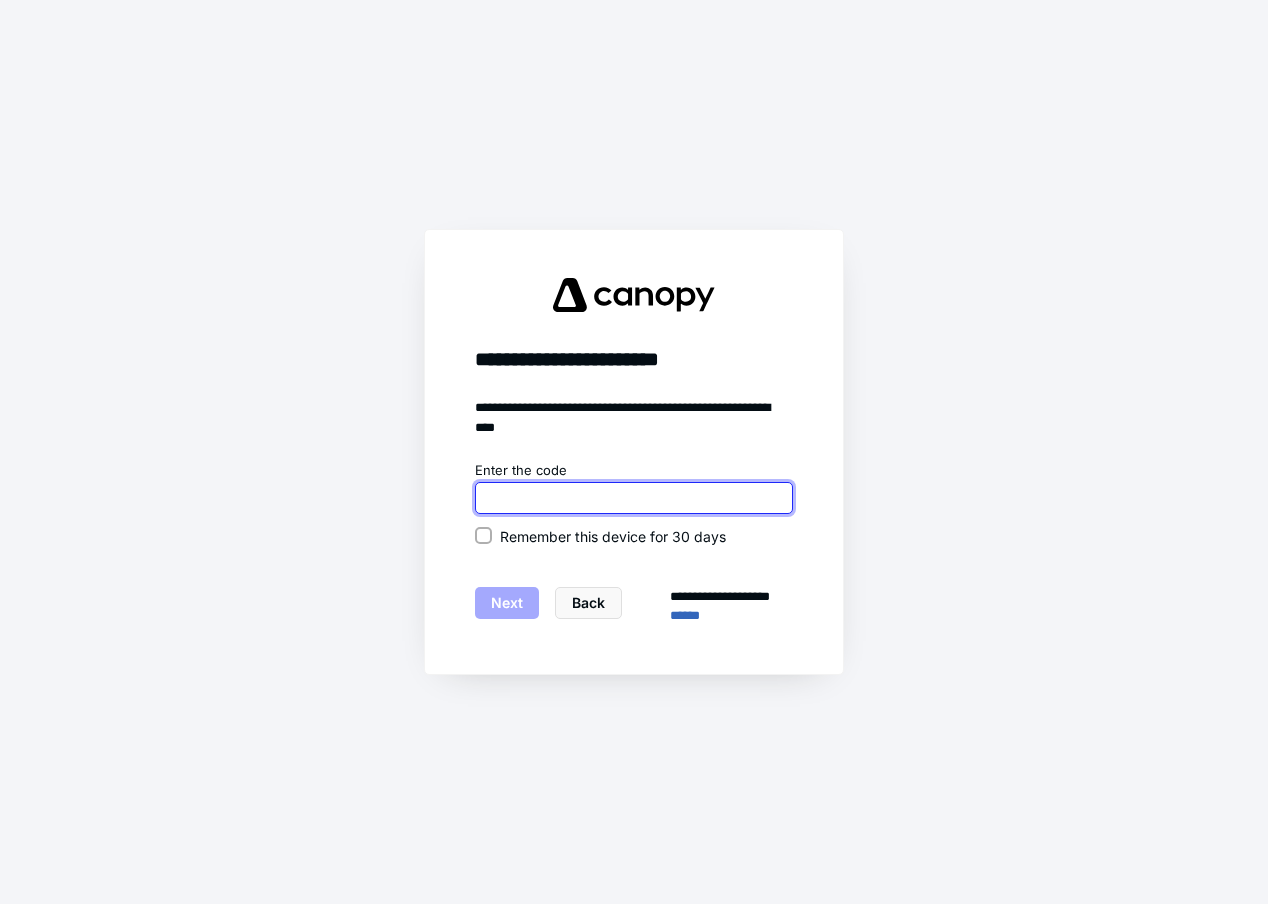 click at bounding box center (634, 498) 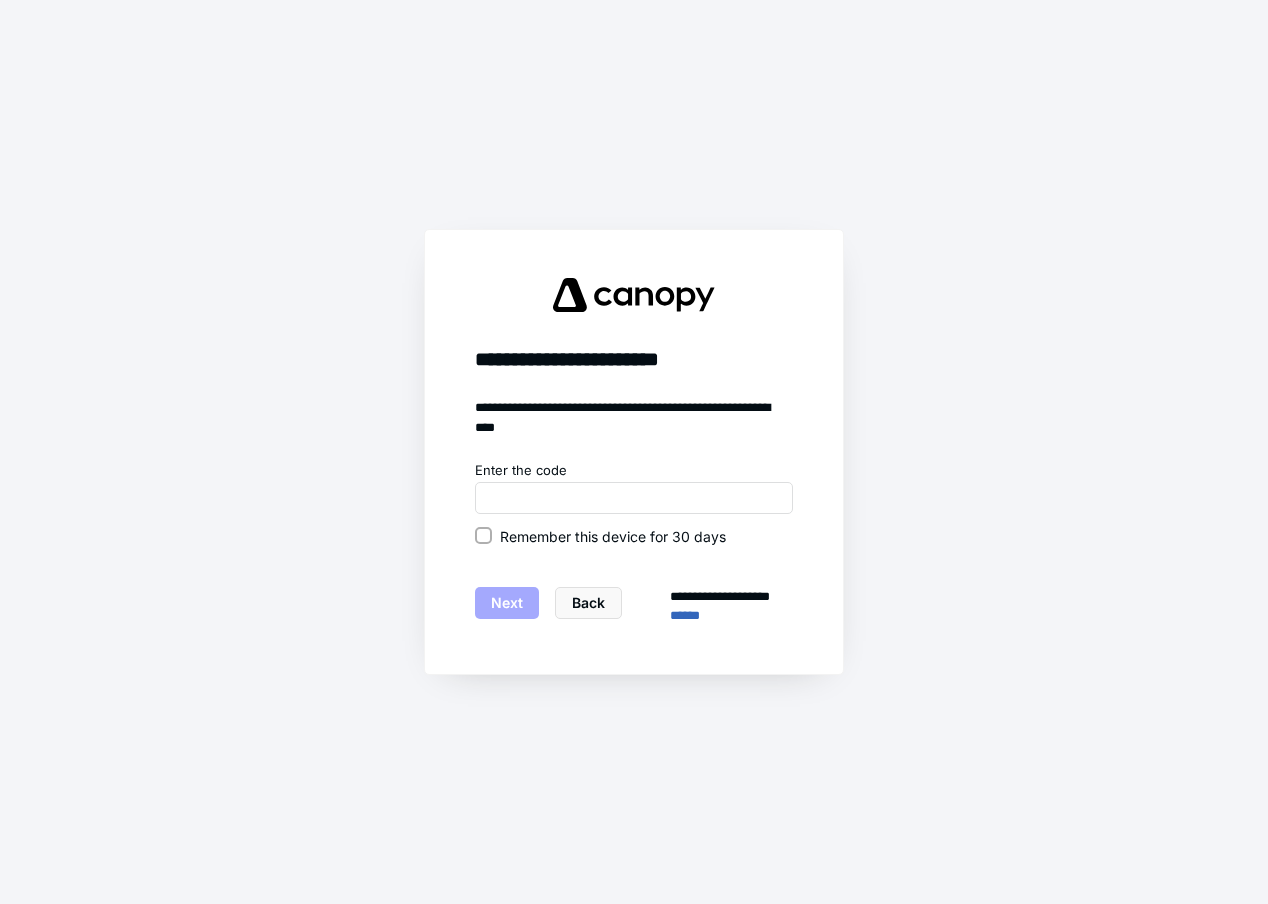 click on "**********" at bounding box center [634, 452] 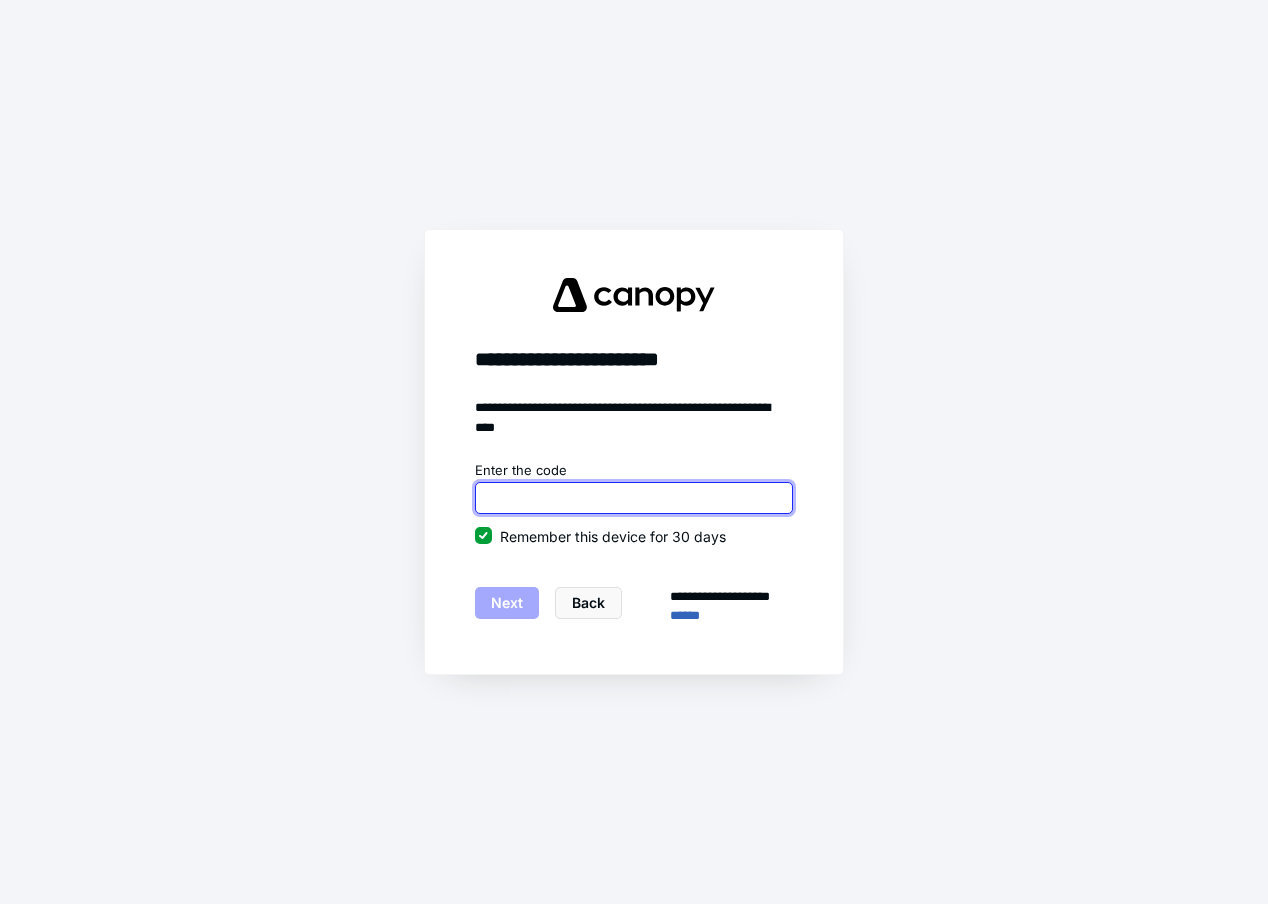 click at bounding box center [634, 498] 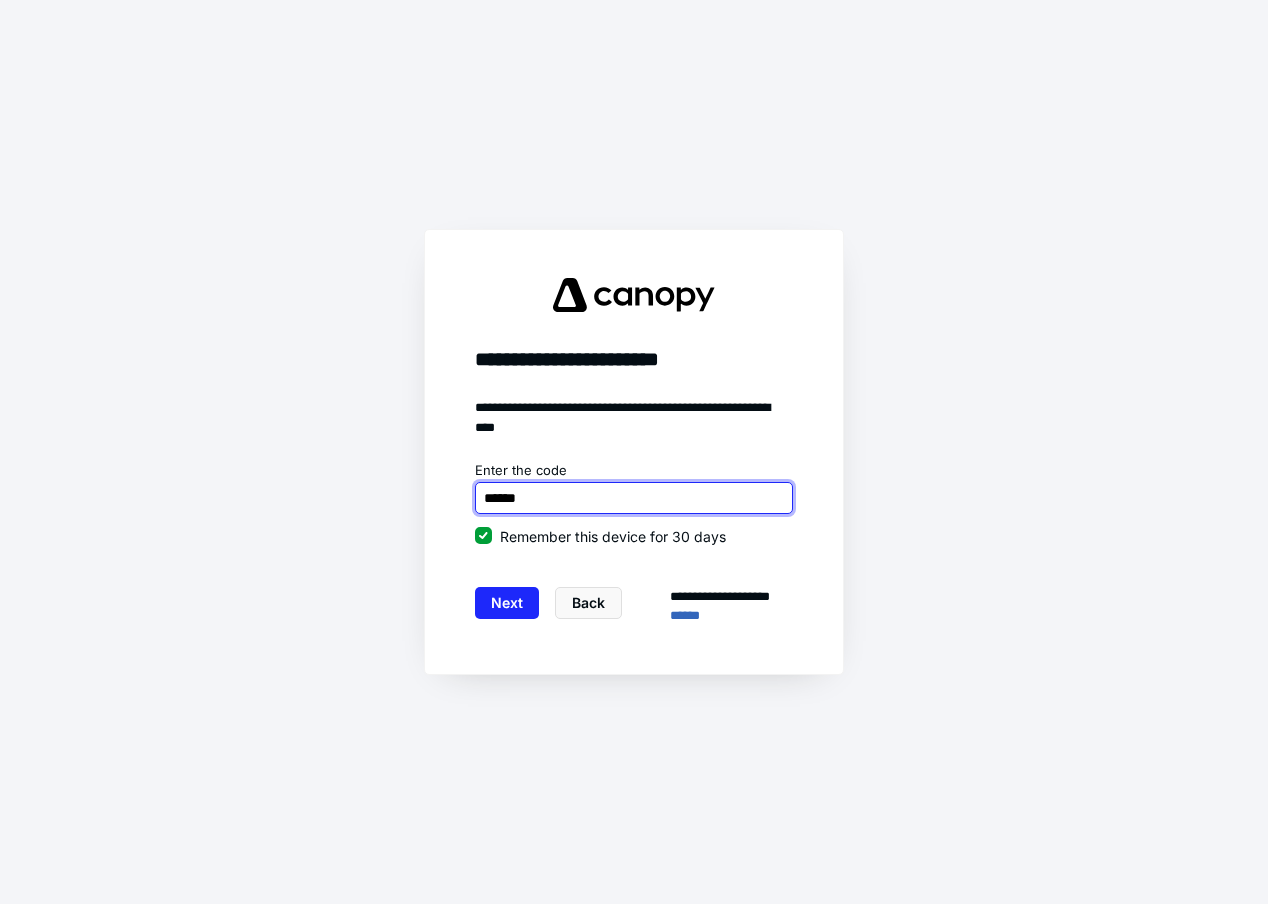 type on "******" 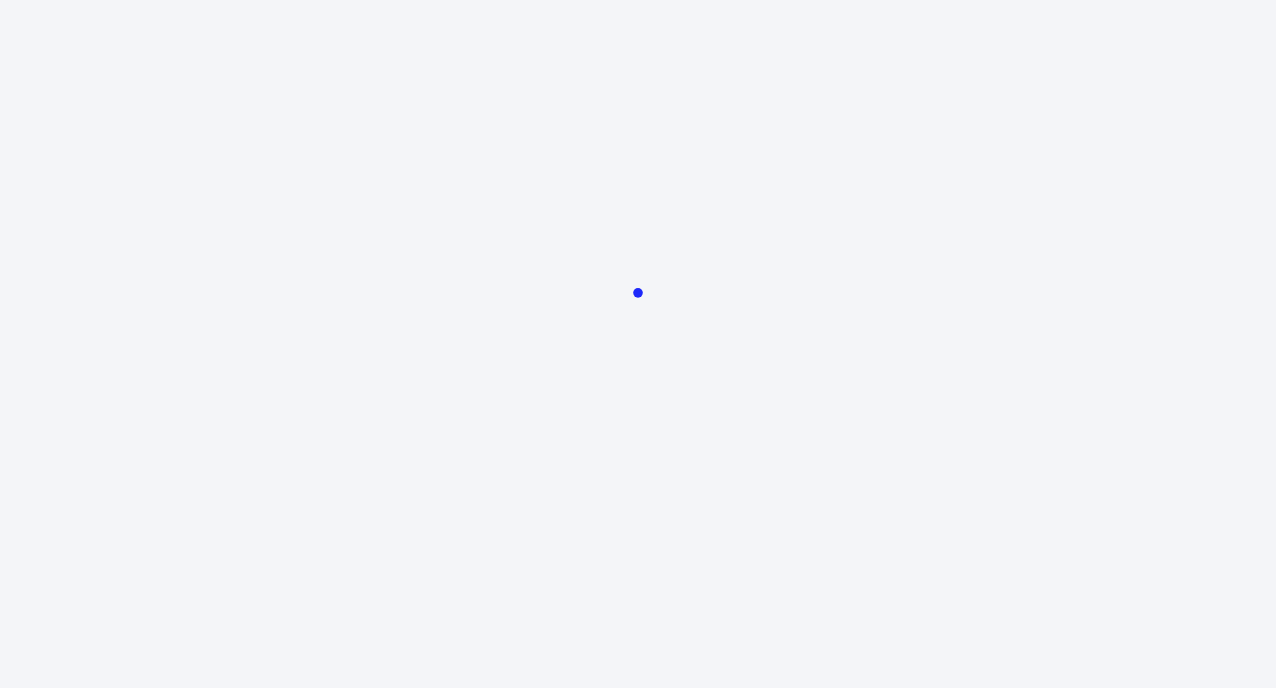 scroll, scrollTop: 0, scrollLeft: 0, axis: both 